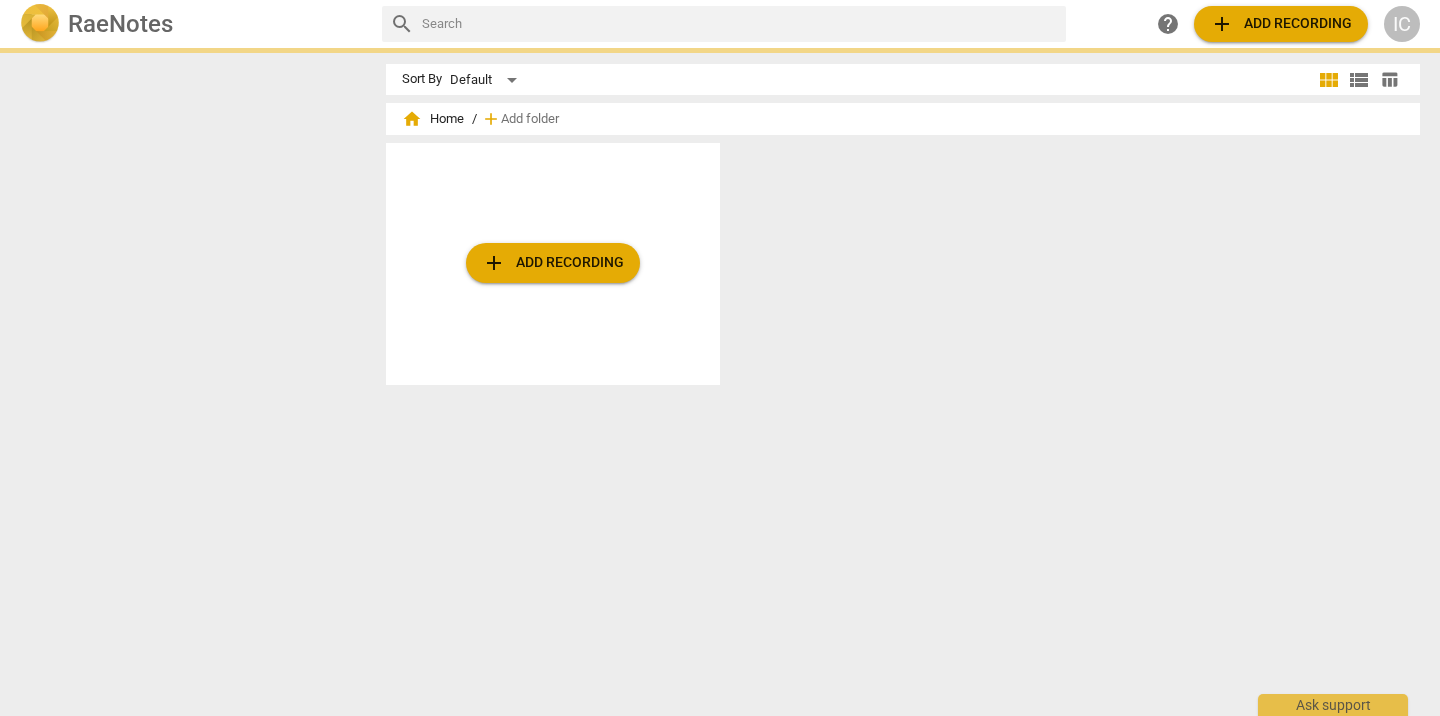 scroll, scrollTop: 0, scrollLeft: 0, axis: both 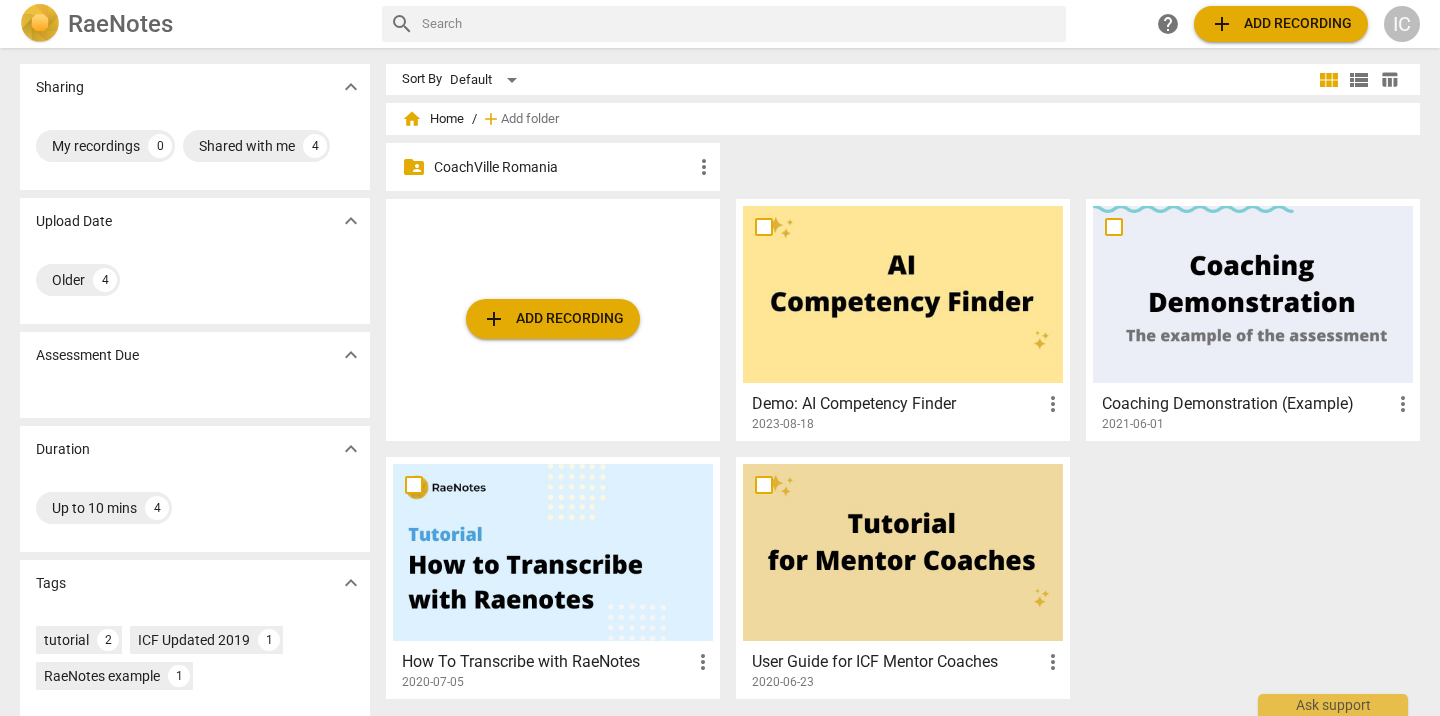 click on "folder_shared CoachVille Romania more_vert" at bounding box center (553, 167) 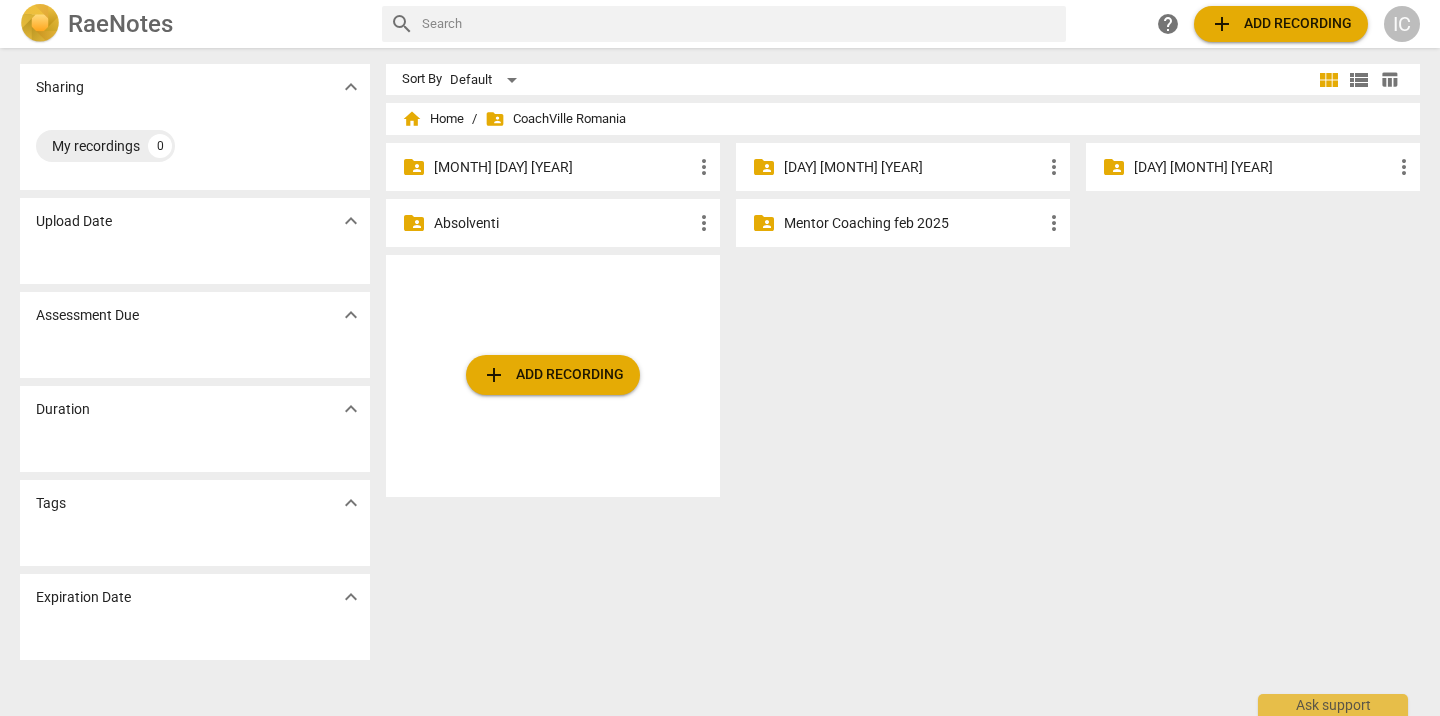 click on "[MONTH] [DAY] [YEAR]" at bounding box center [563, 167] 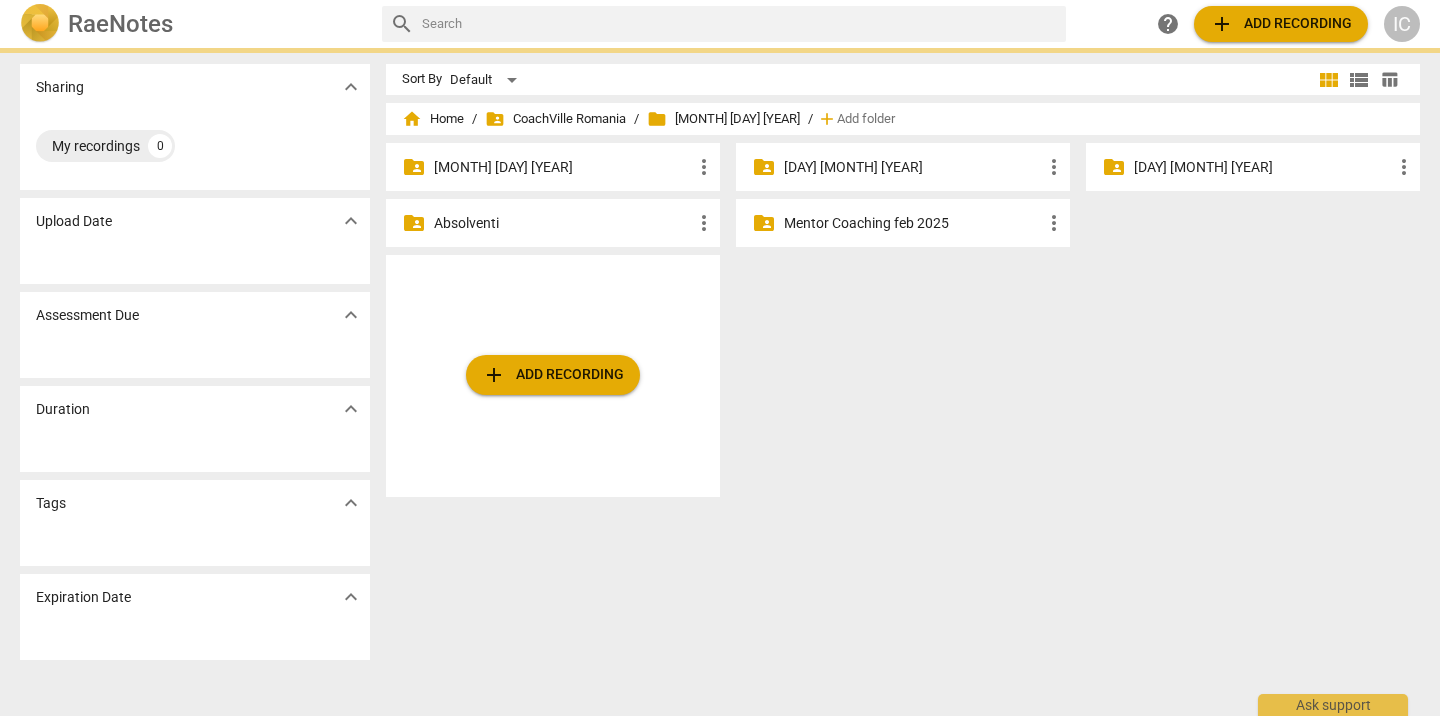 click on "[MONTH] [DAY] [YEAR]" at bounding box center [563, 167] 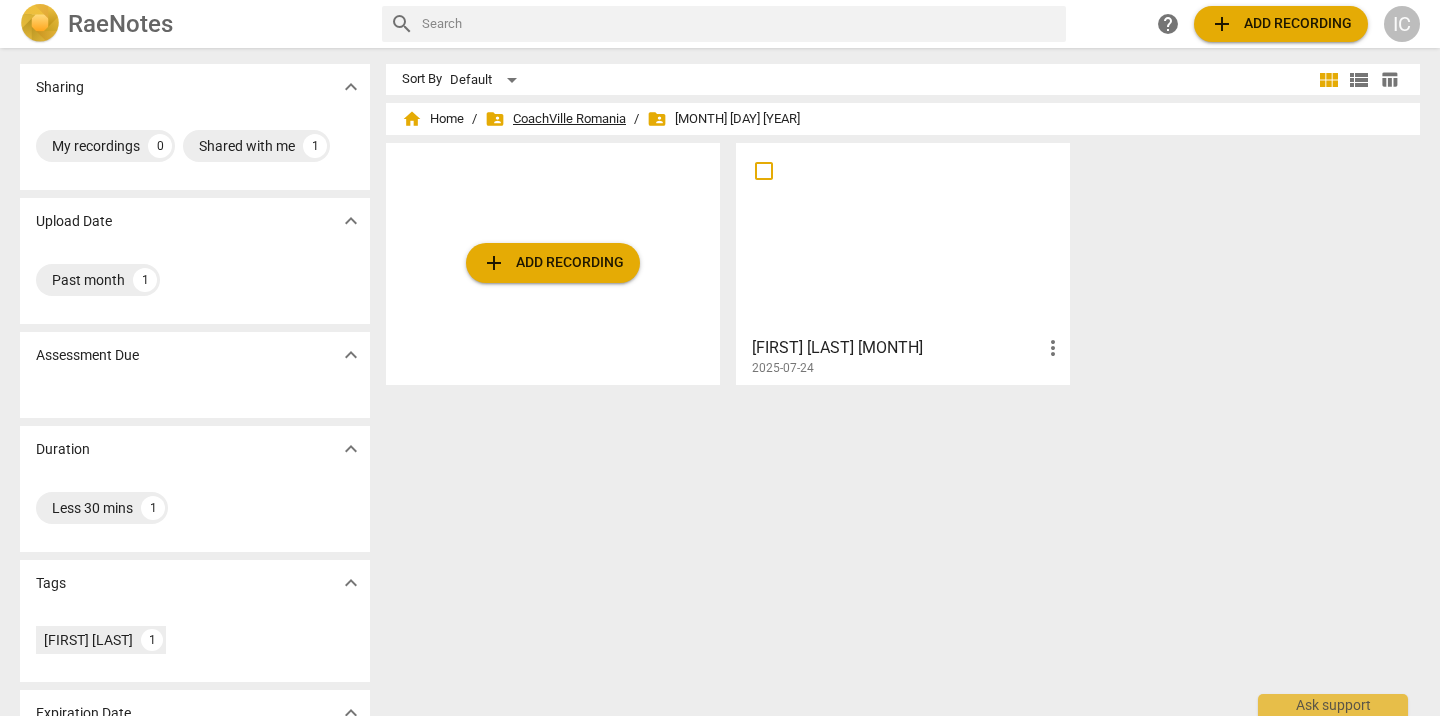 click on "folder_shared CoachVille Romania" at bounding box center [555, 119] 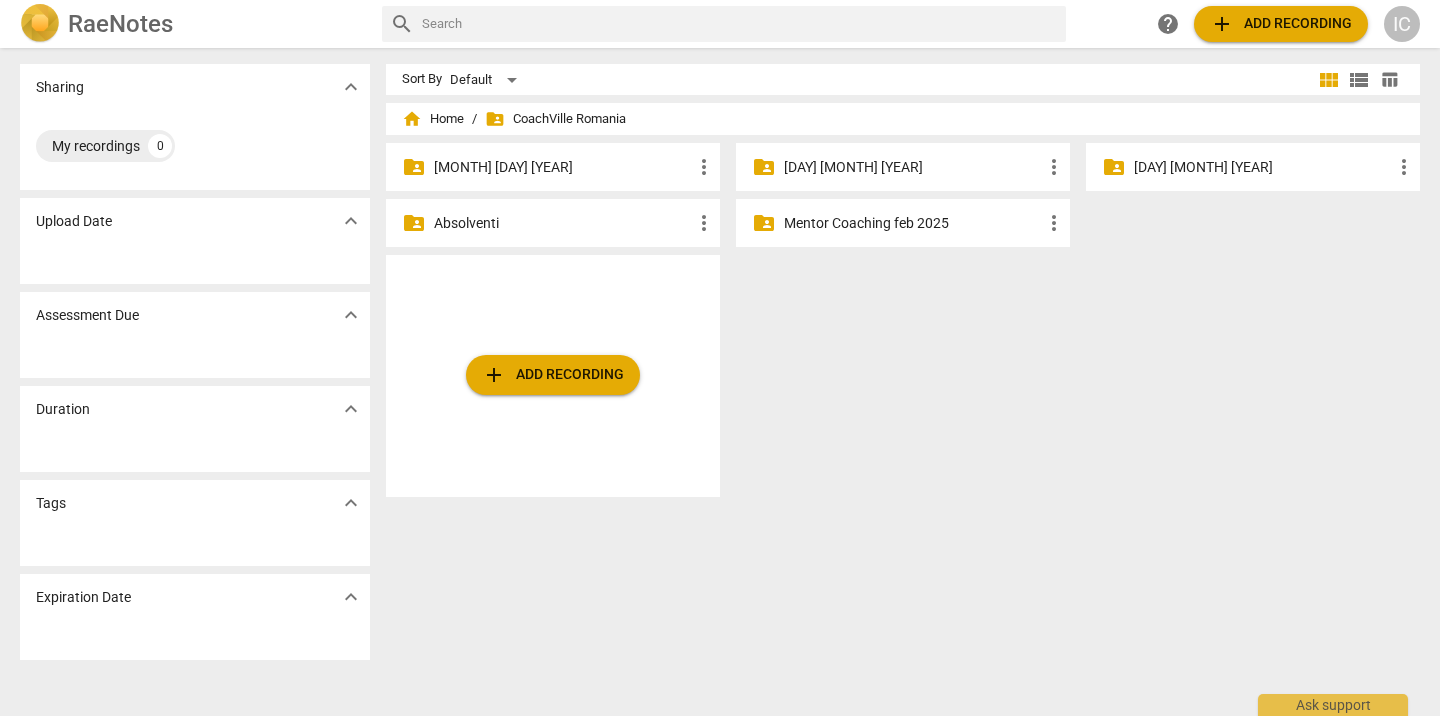 click on "[DAY] [MONTH] [YEAR]" at bounding box center [913, 167] 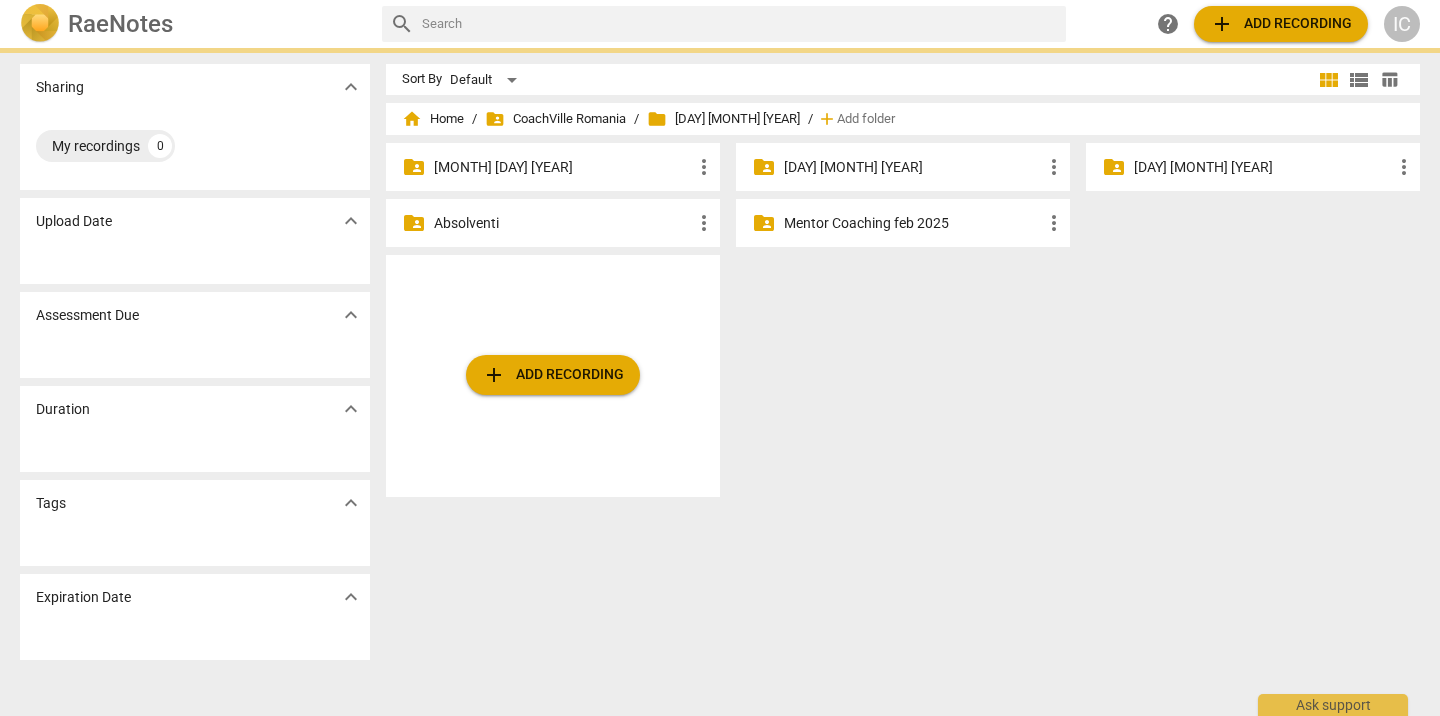 click on "[DAY] [MONTH] [YEAR]" at bounding box center [913, 167] 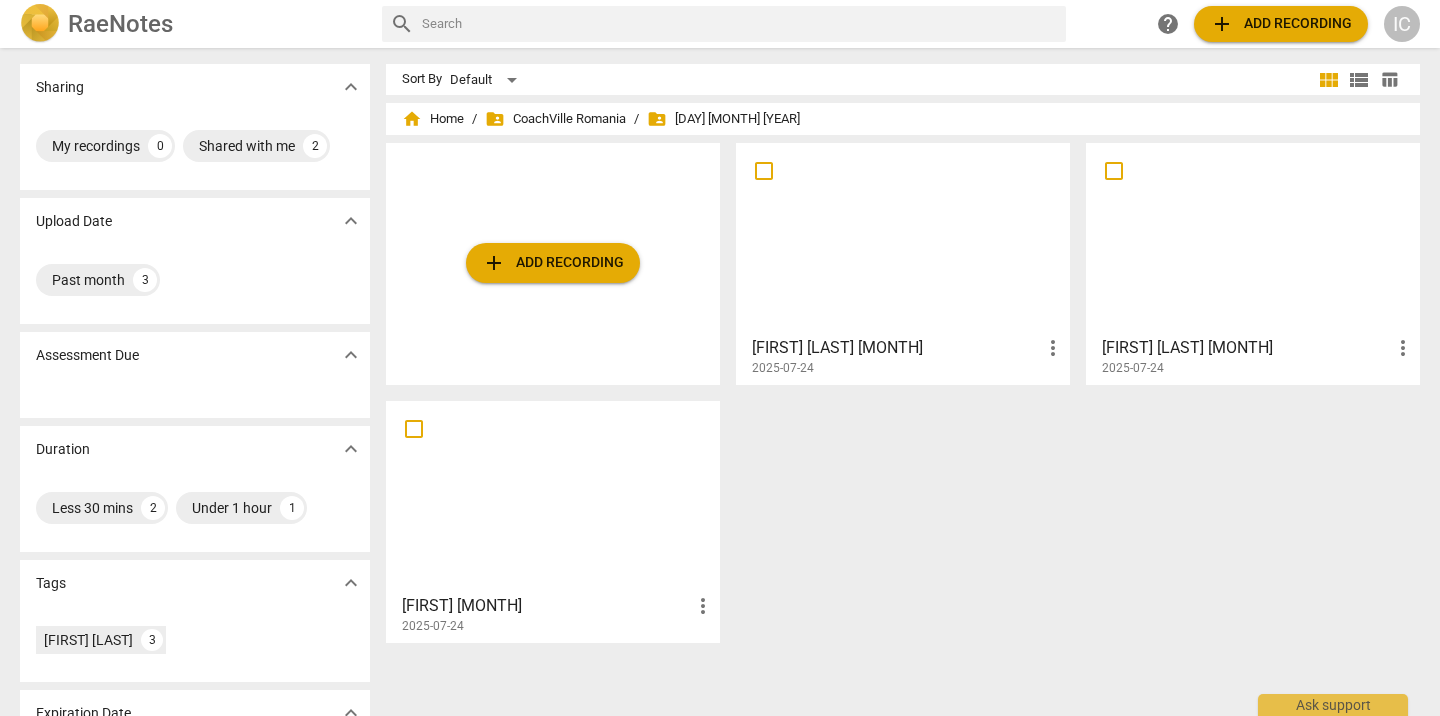 click at bounding box center [903, 238] 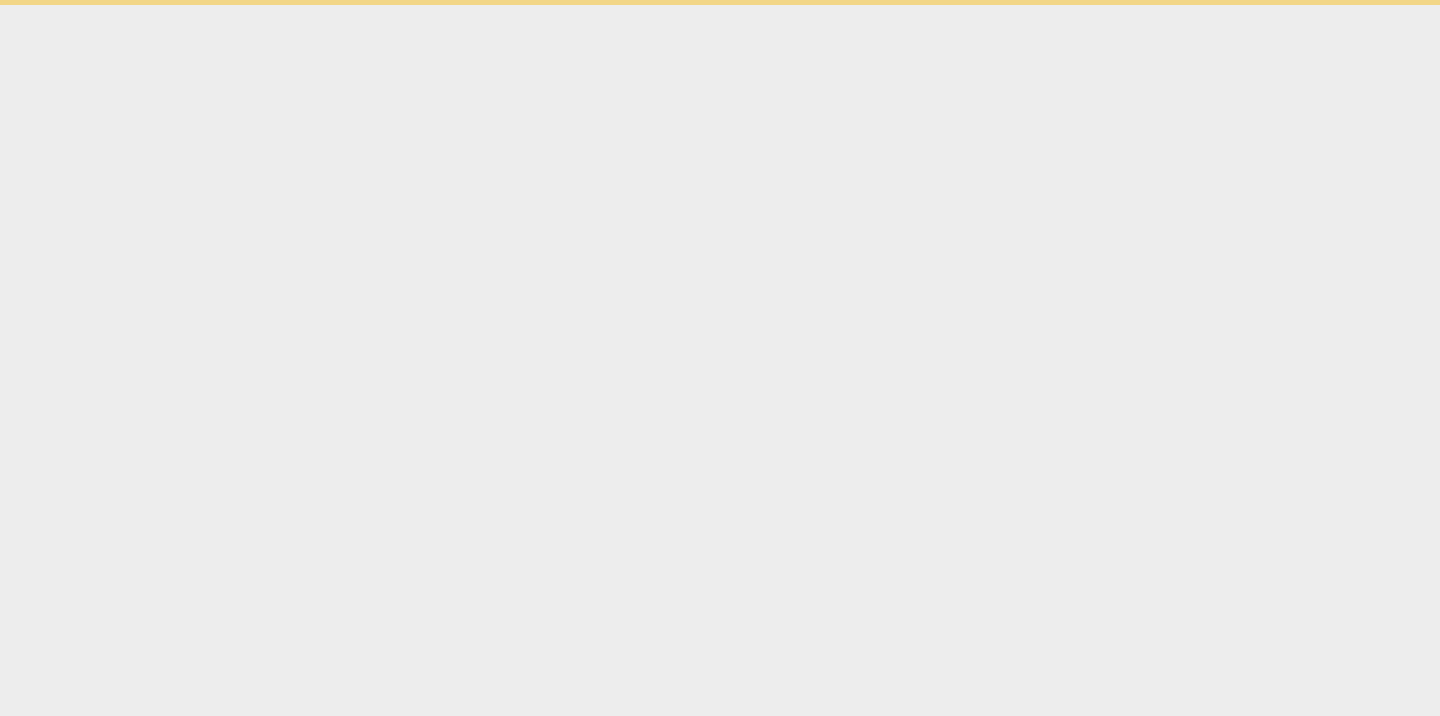 click on "Ask support" at bounding box center [720, 2] 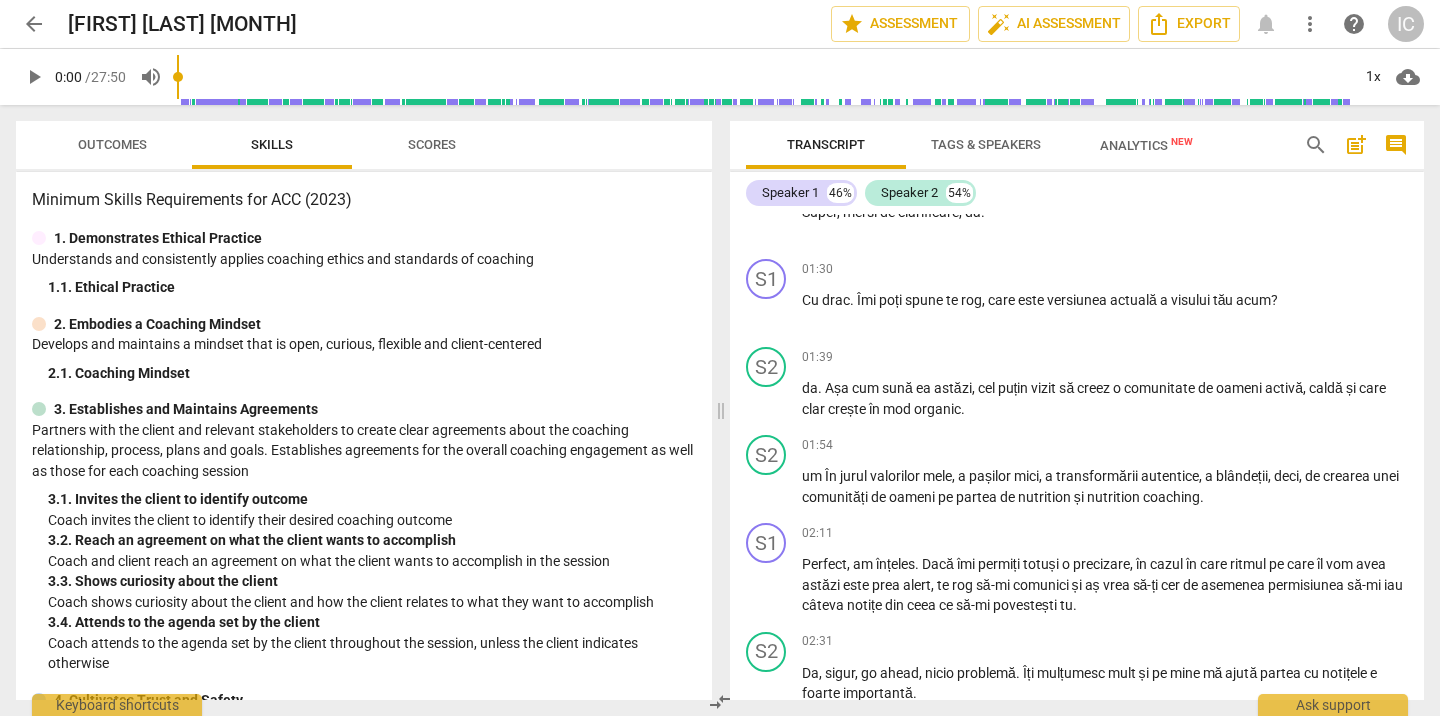 scroll, scrollTop: 0, scrollLeft: 0, axis: both 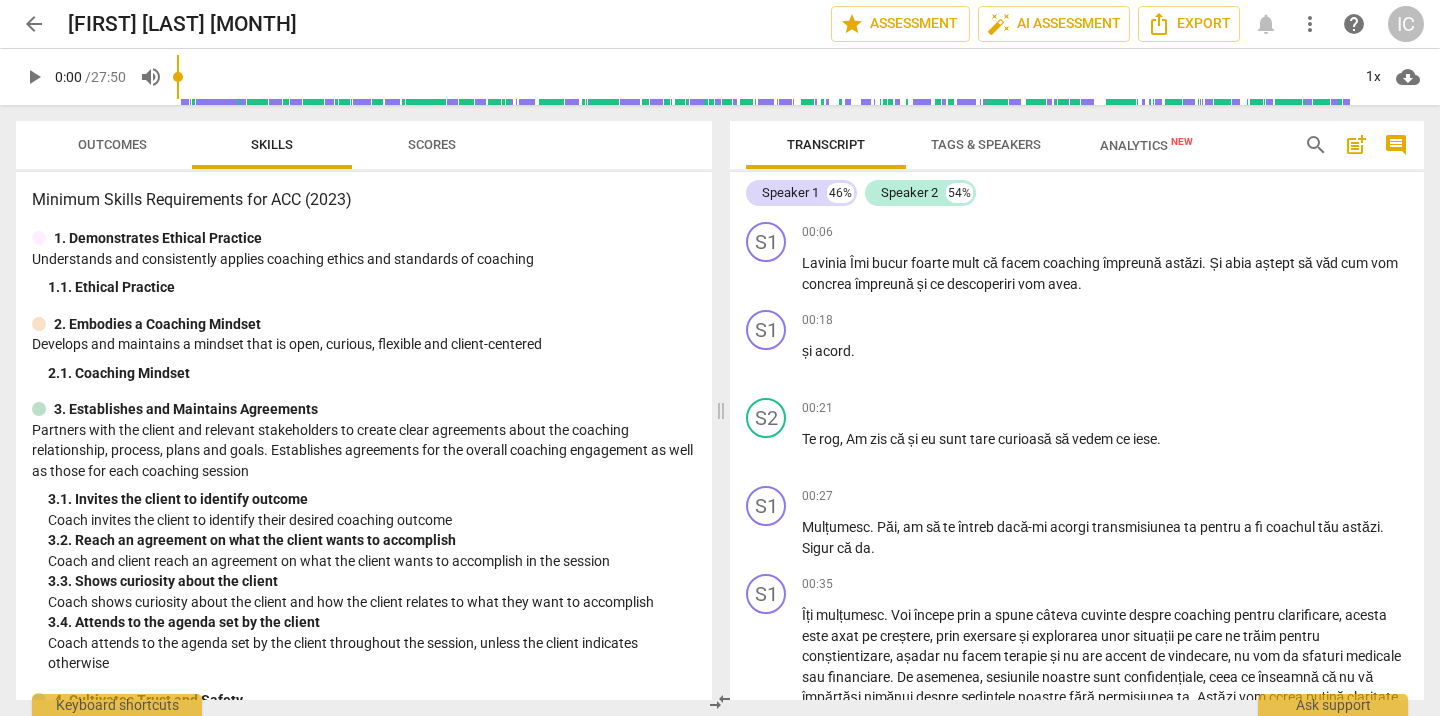 click on "arrow_back" at bounding box center [34, 24] 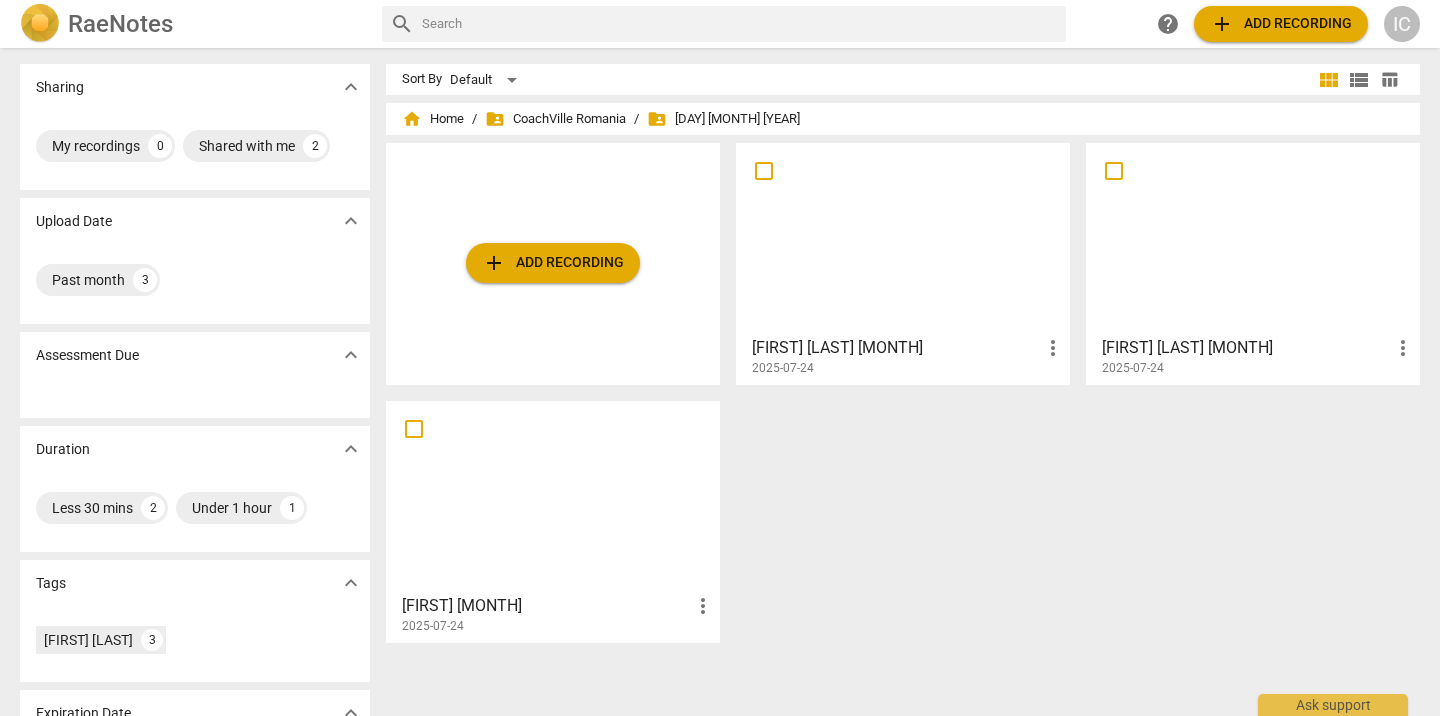 click at bounding box center [903, 238] 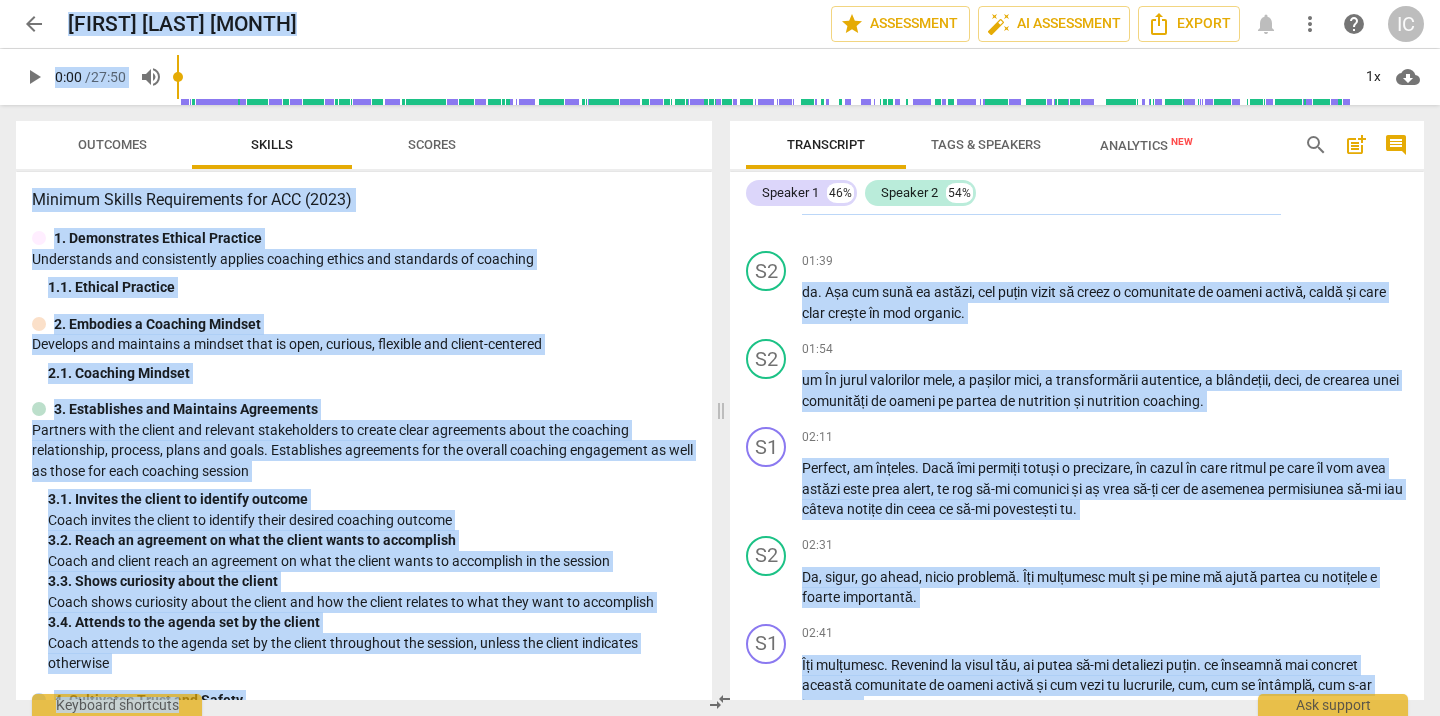 scroll, scrollTop: 0, scrollLeft: 0, axis: both 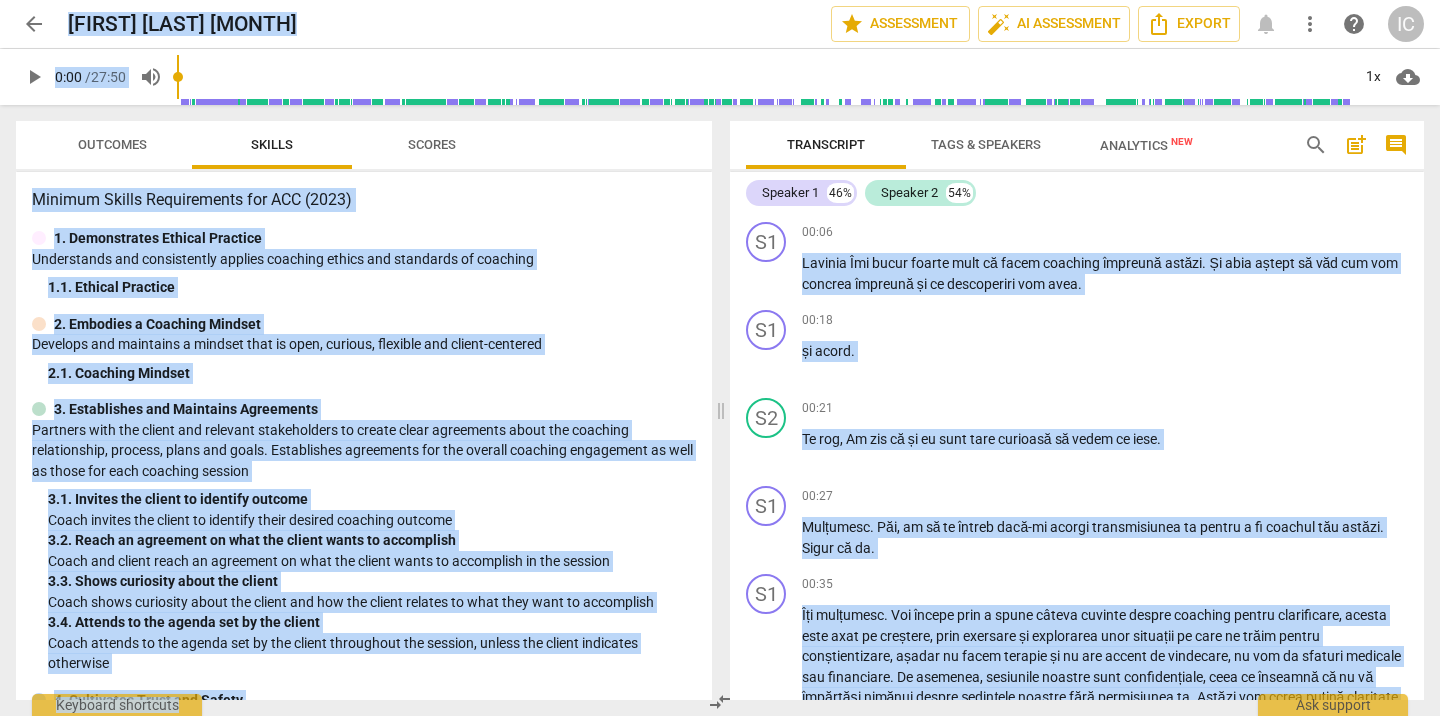 click on "arrow_back" at bounding box center [34, 24] 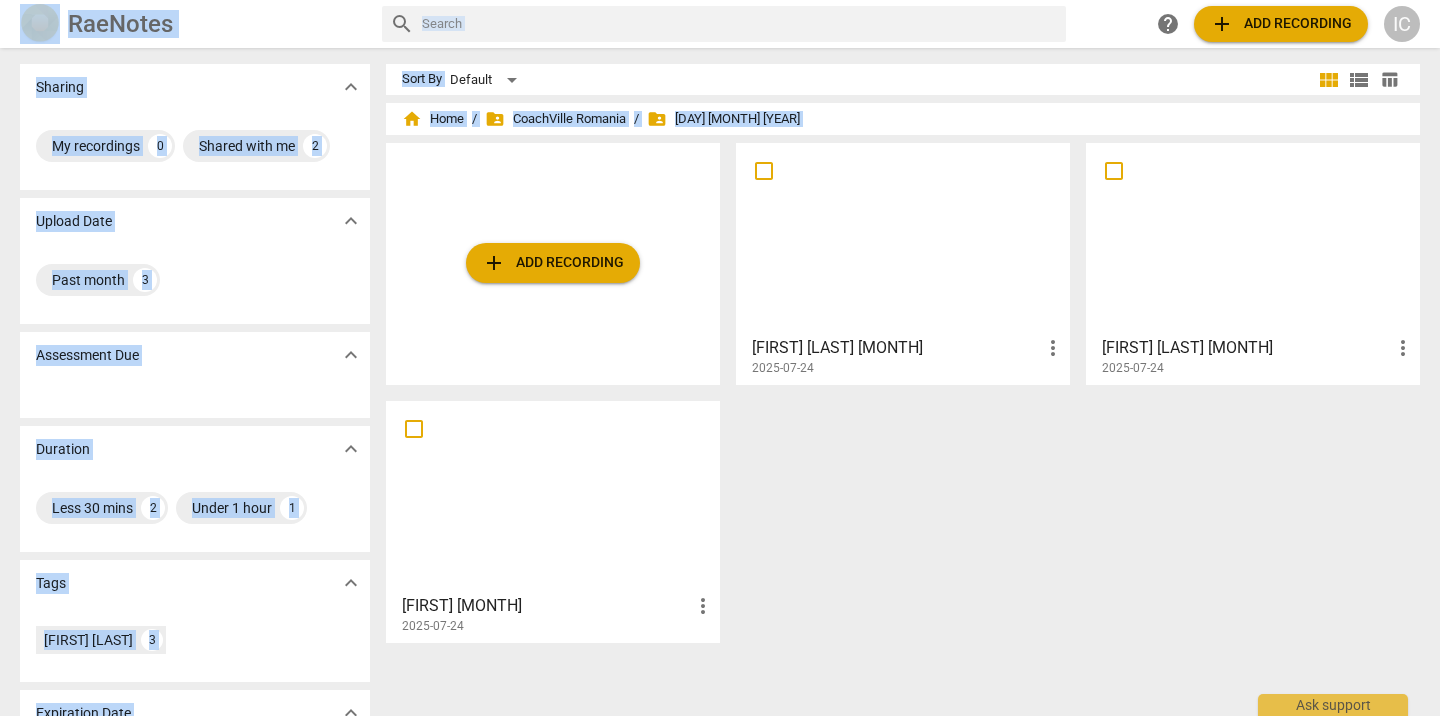 click at bounding box center (1253, 238) 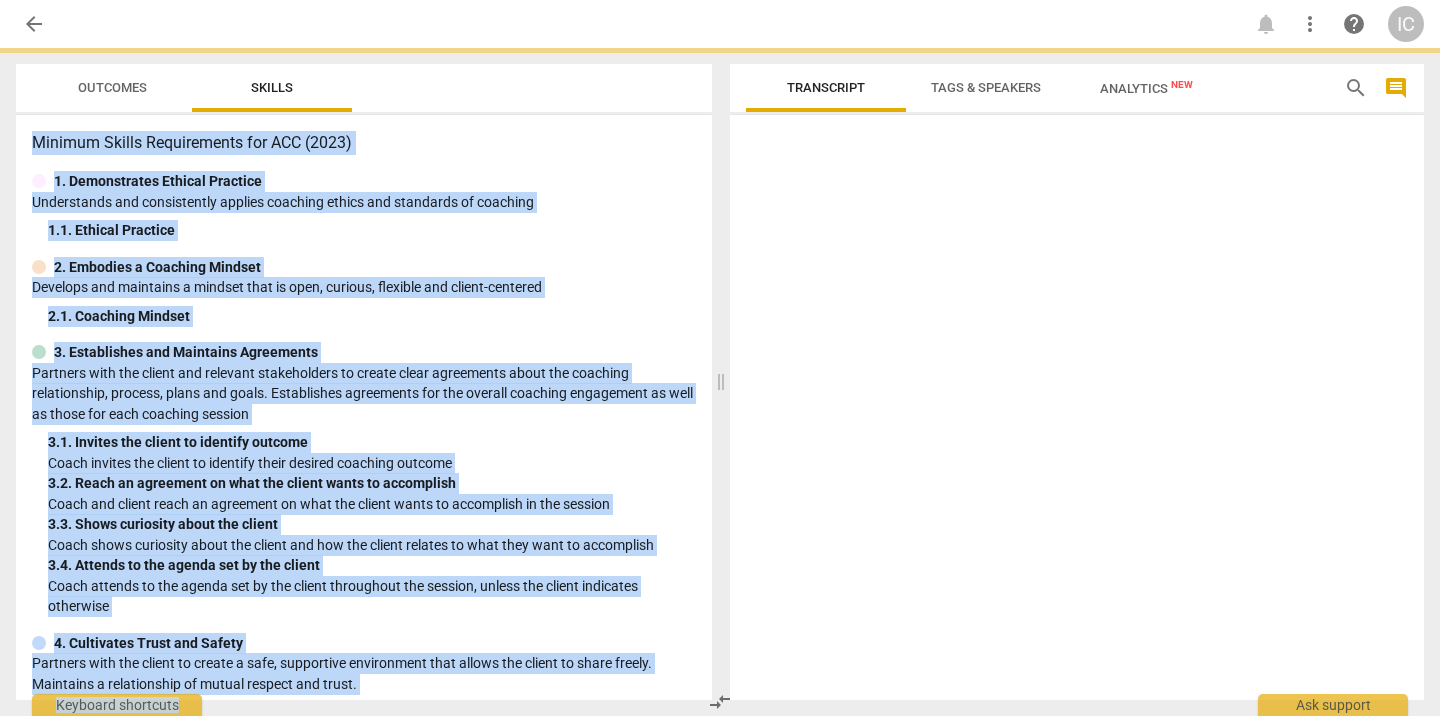 click at bounding box center (1077, 411) 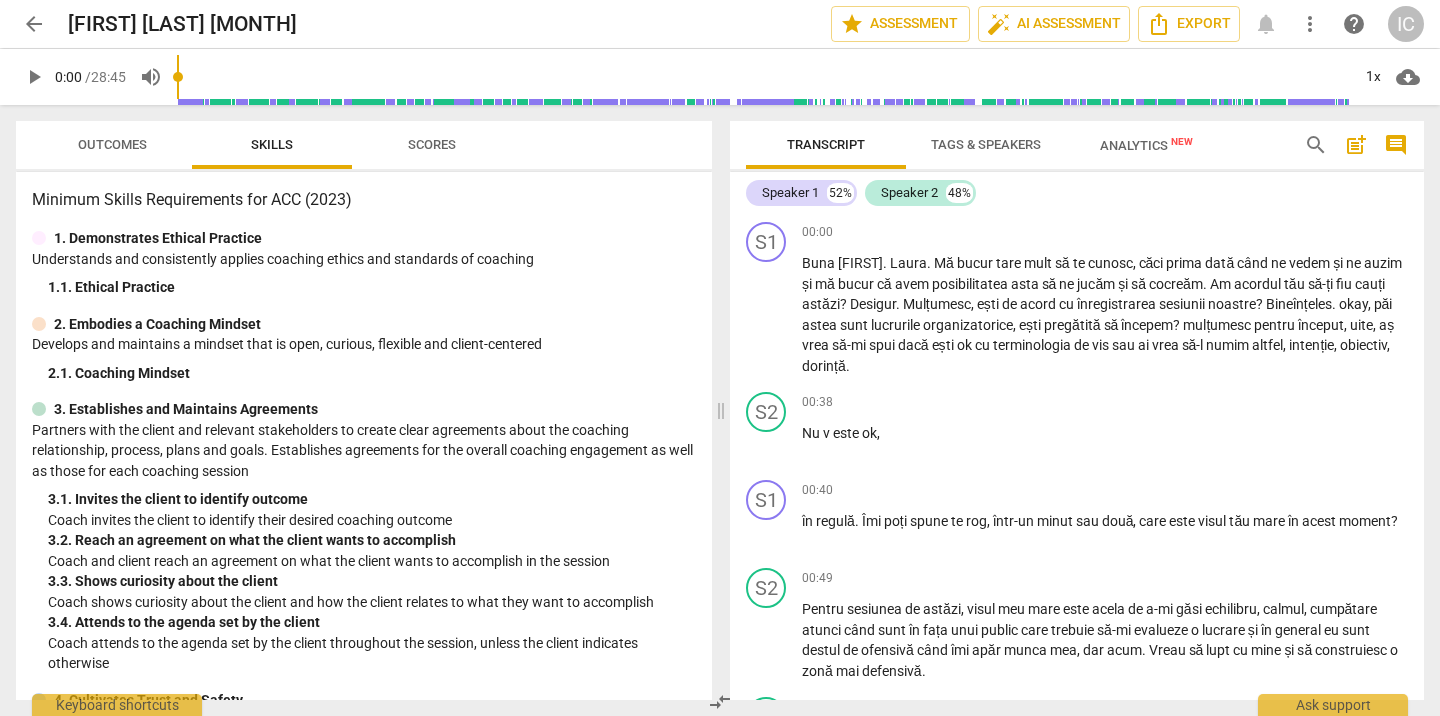 click on "Minimum Skills Requirements for ACC (2023)" at bounding box center (364, 200) 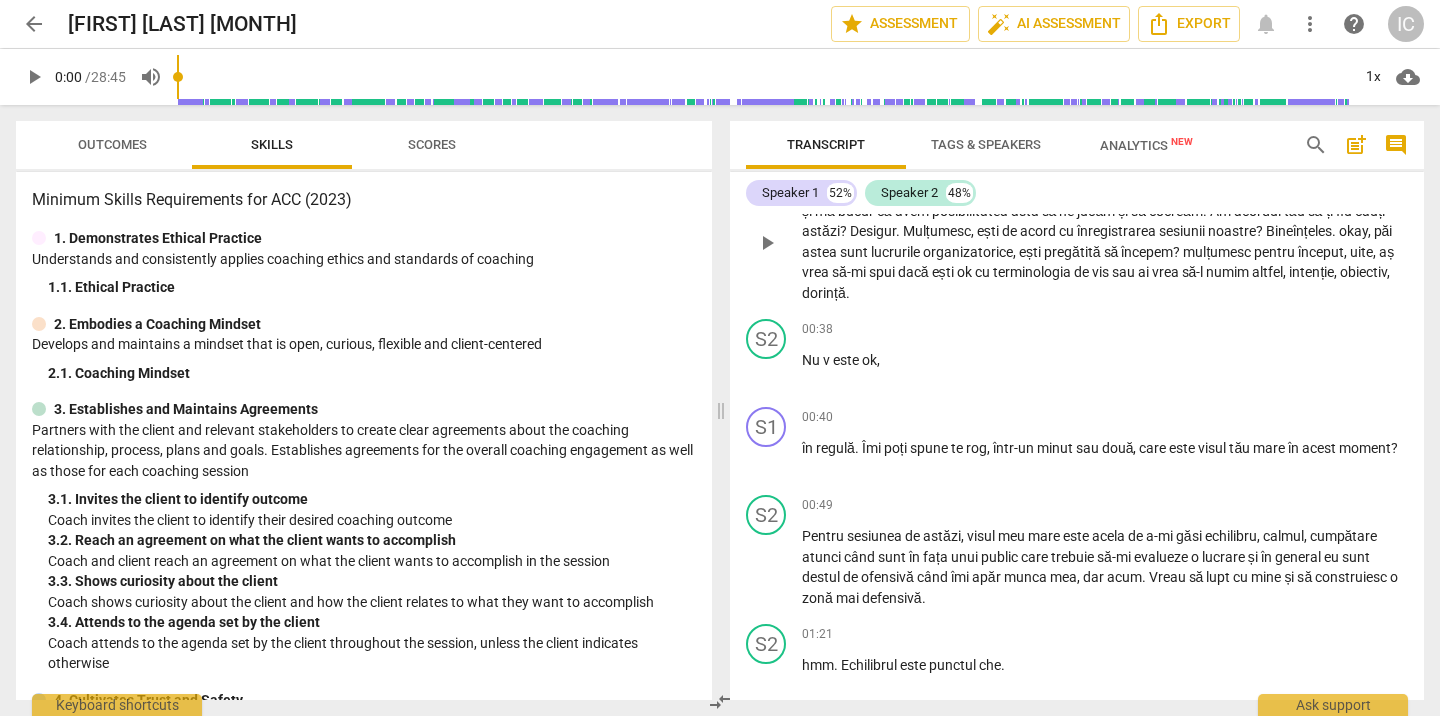 scroll, scrollTop: 96, scrollLeft: 0, axis: vertical 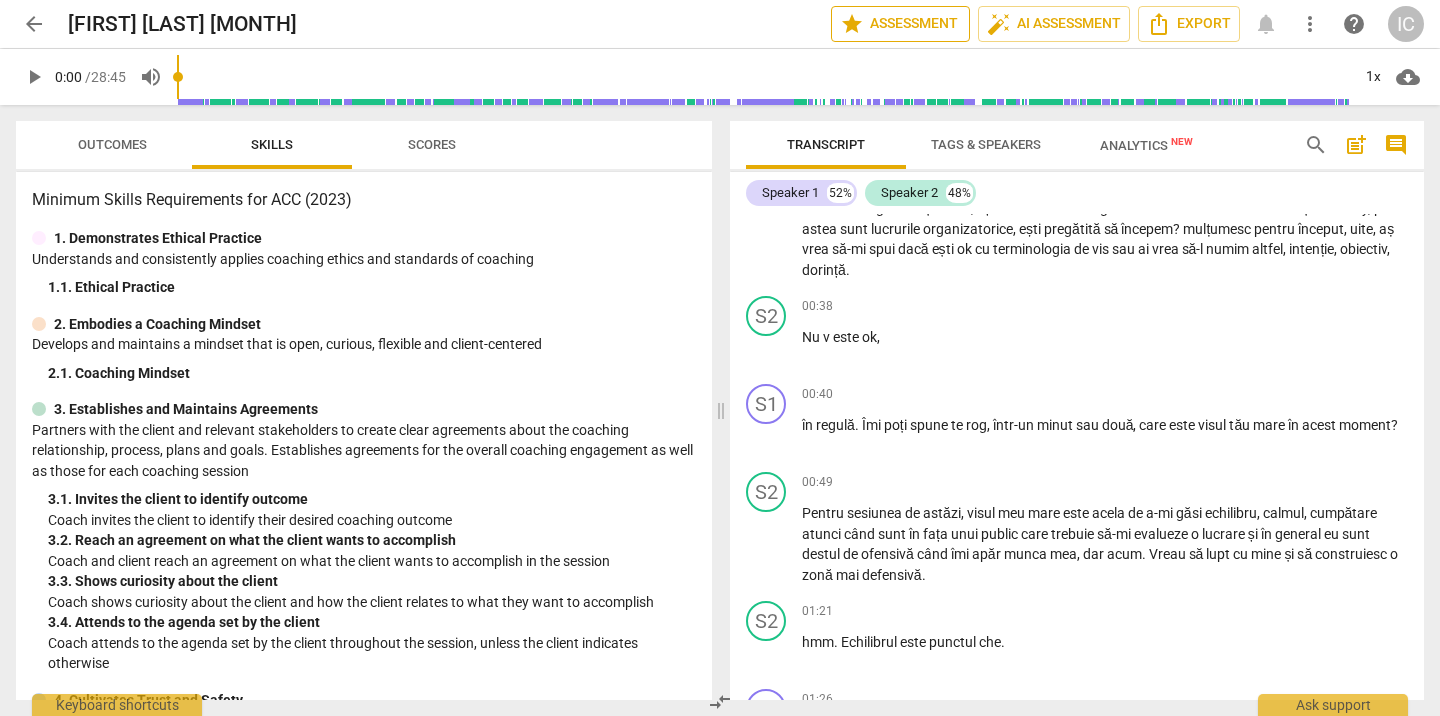 click on "star    Assessment" at bounding box center (900, 24) 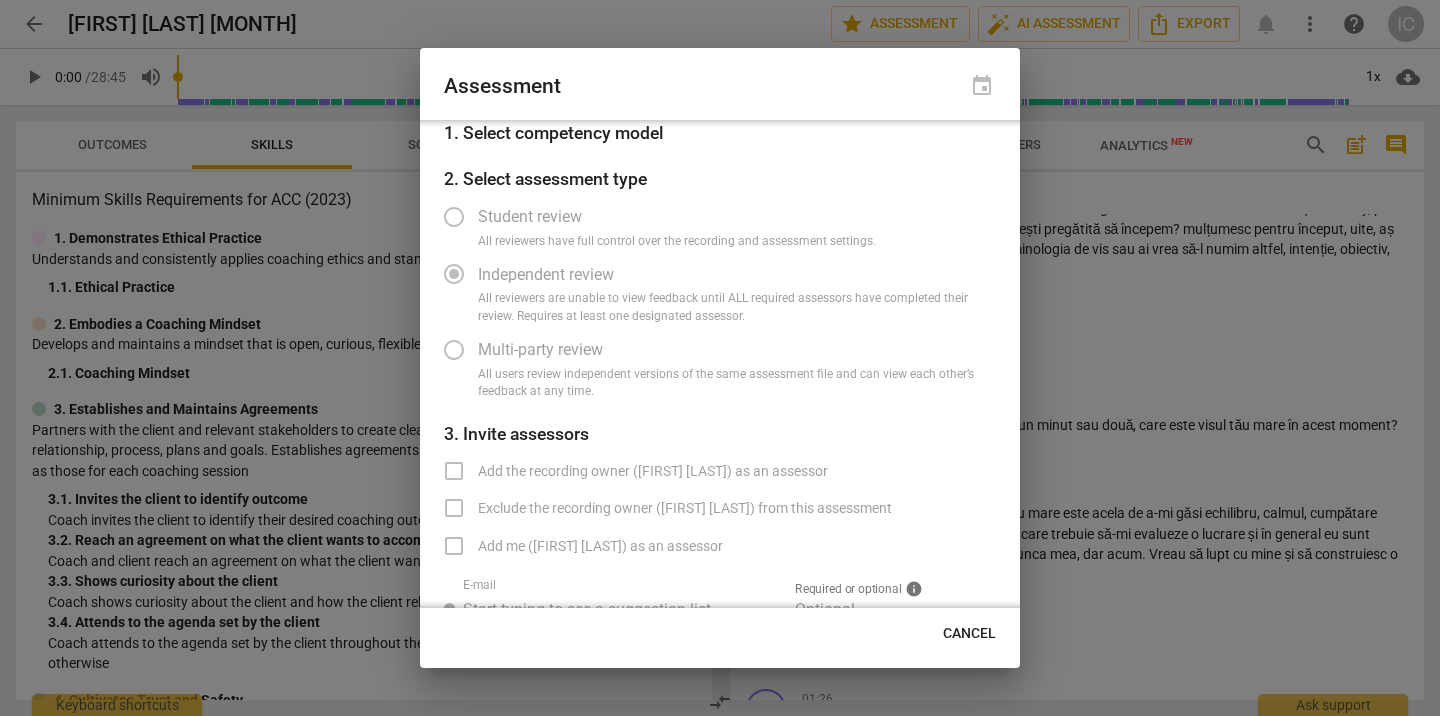 scroll, scrollTop: 41, scrollLeft: 0, axis: vertical 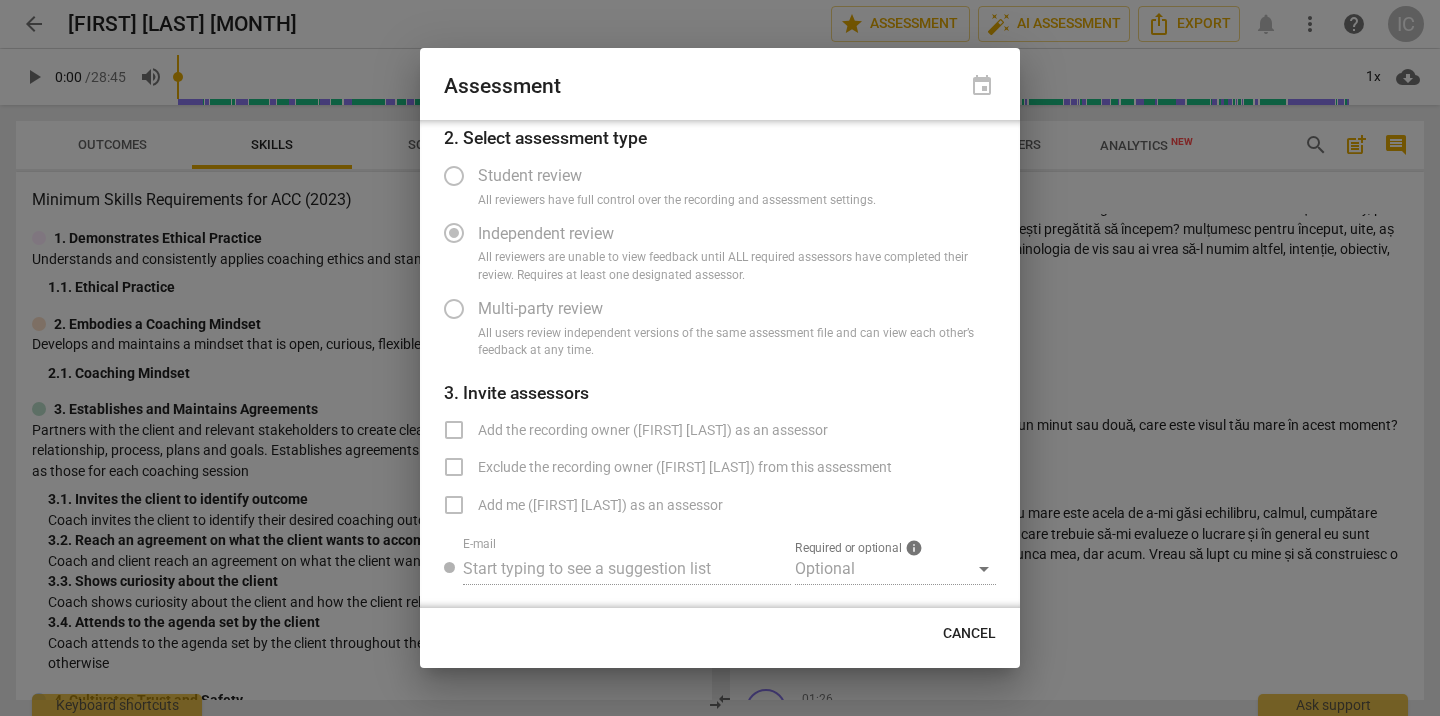 click on "Optional" at bounding box center (895, 569) 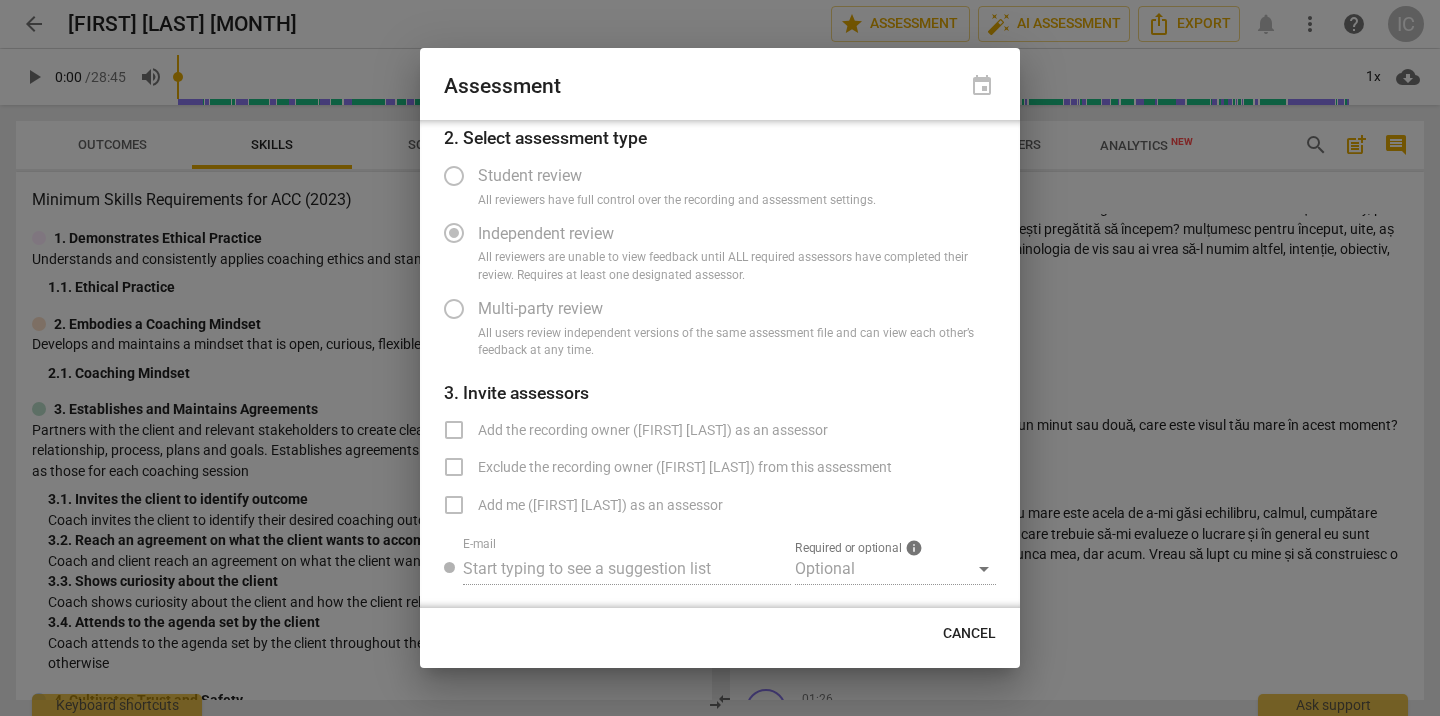 scroll, scrollTop: 0, scrollLeft: 0, axis: both 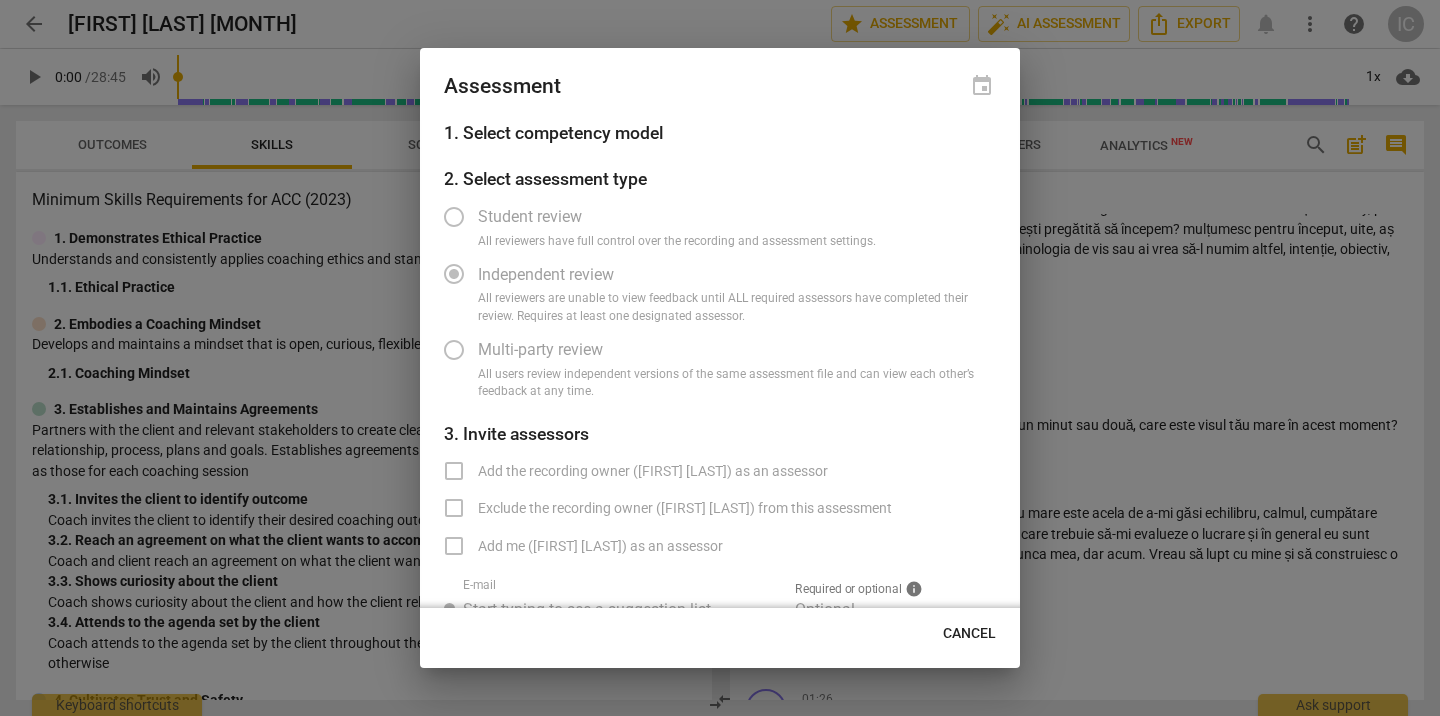 click on "1. Select competency model" at bounding box center (720, 133) 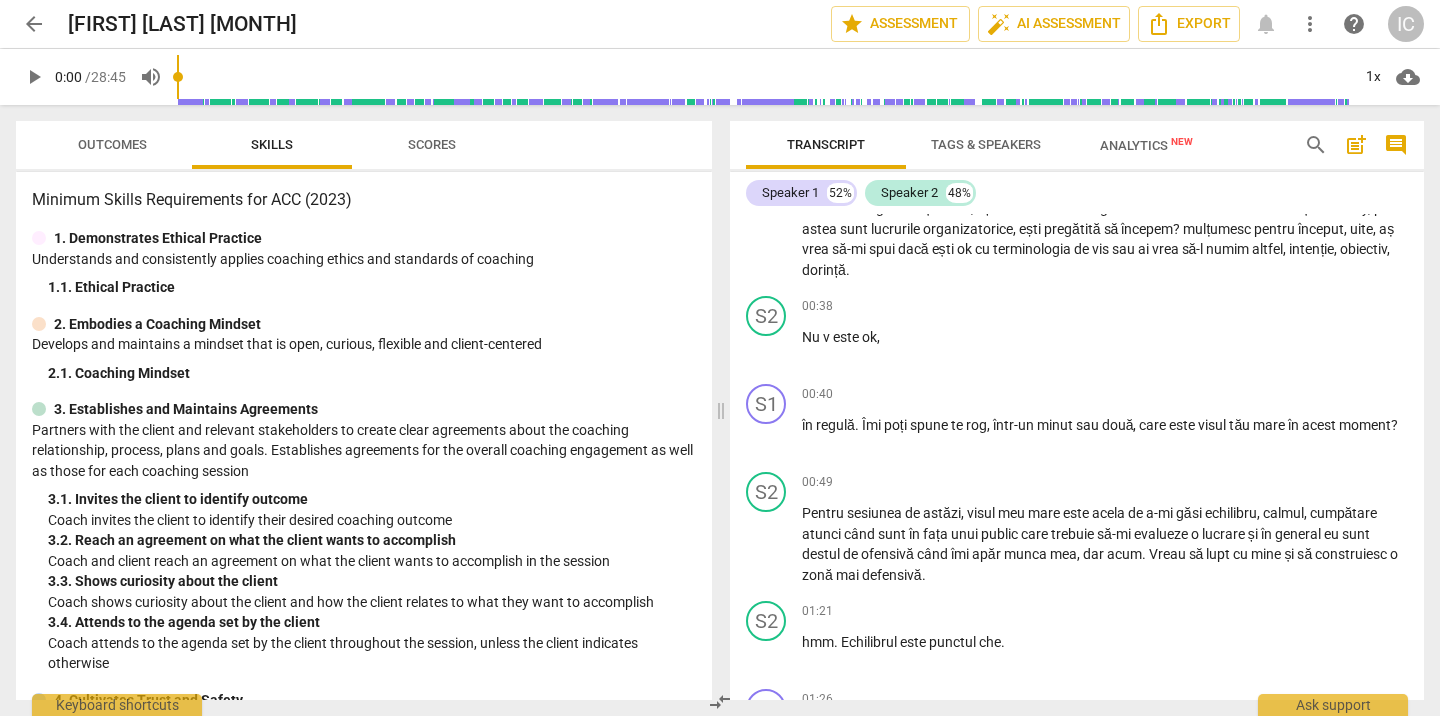 click on "arrow_back" at bounding box center [34, 24] 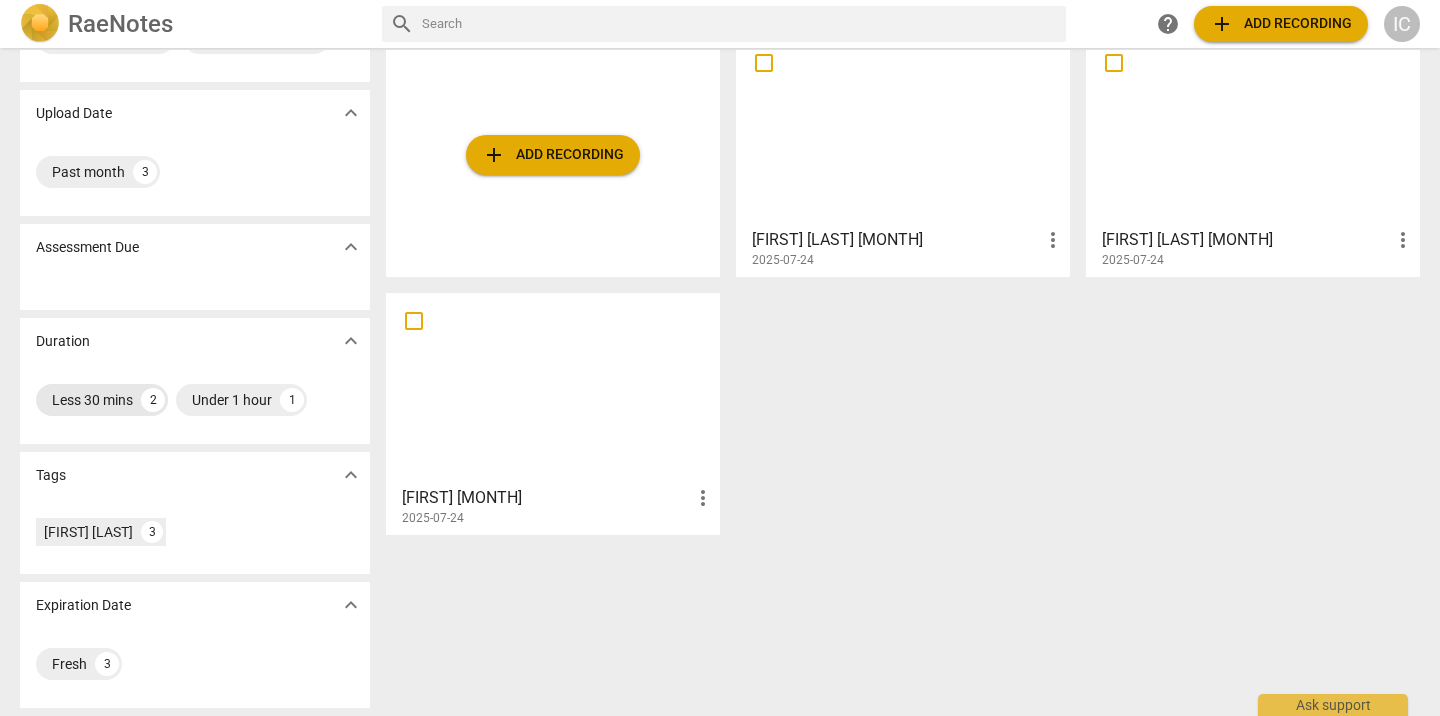 scroll, scrollTop: 106, scrollLeft: 0, axis: vertical 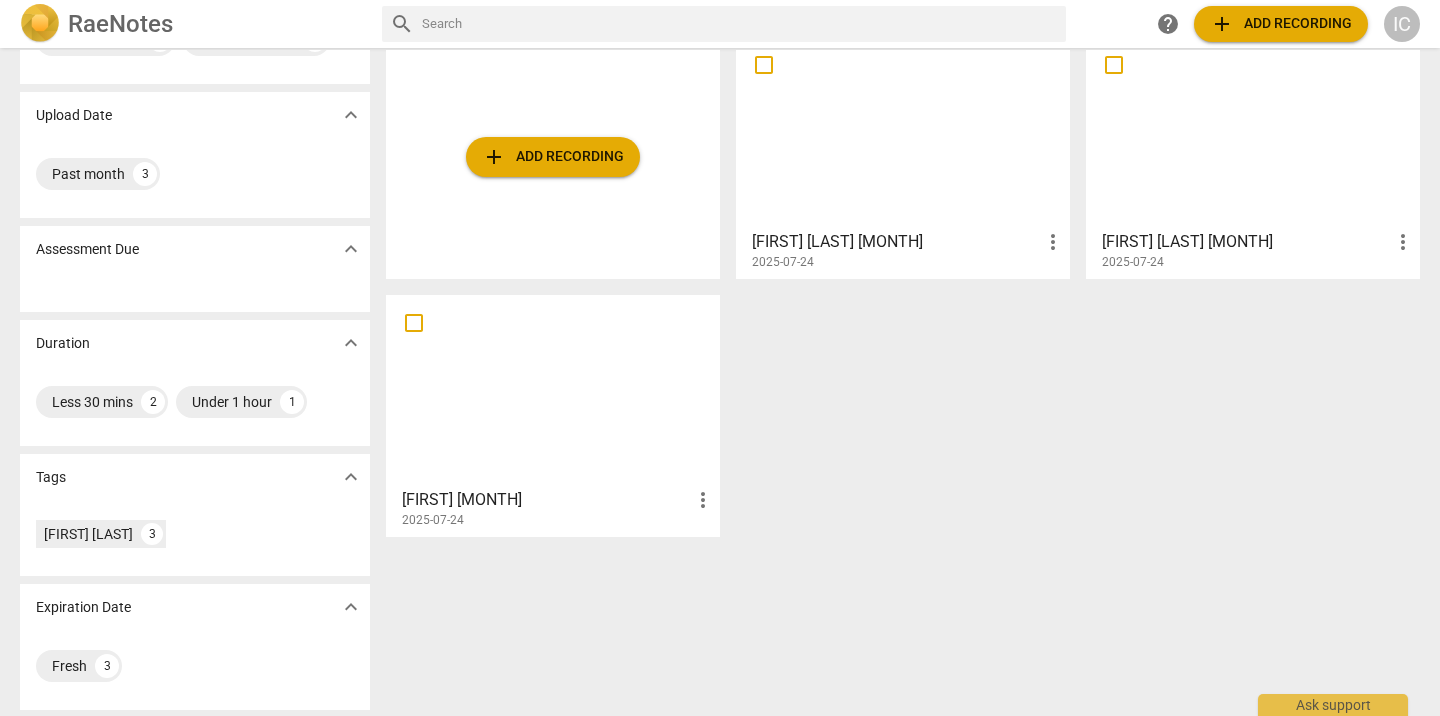 click at bounding box center [903, 132] 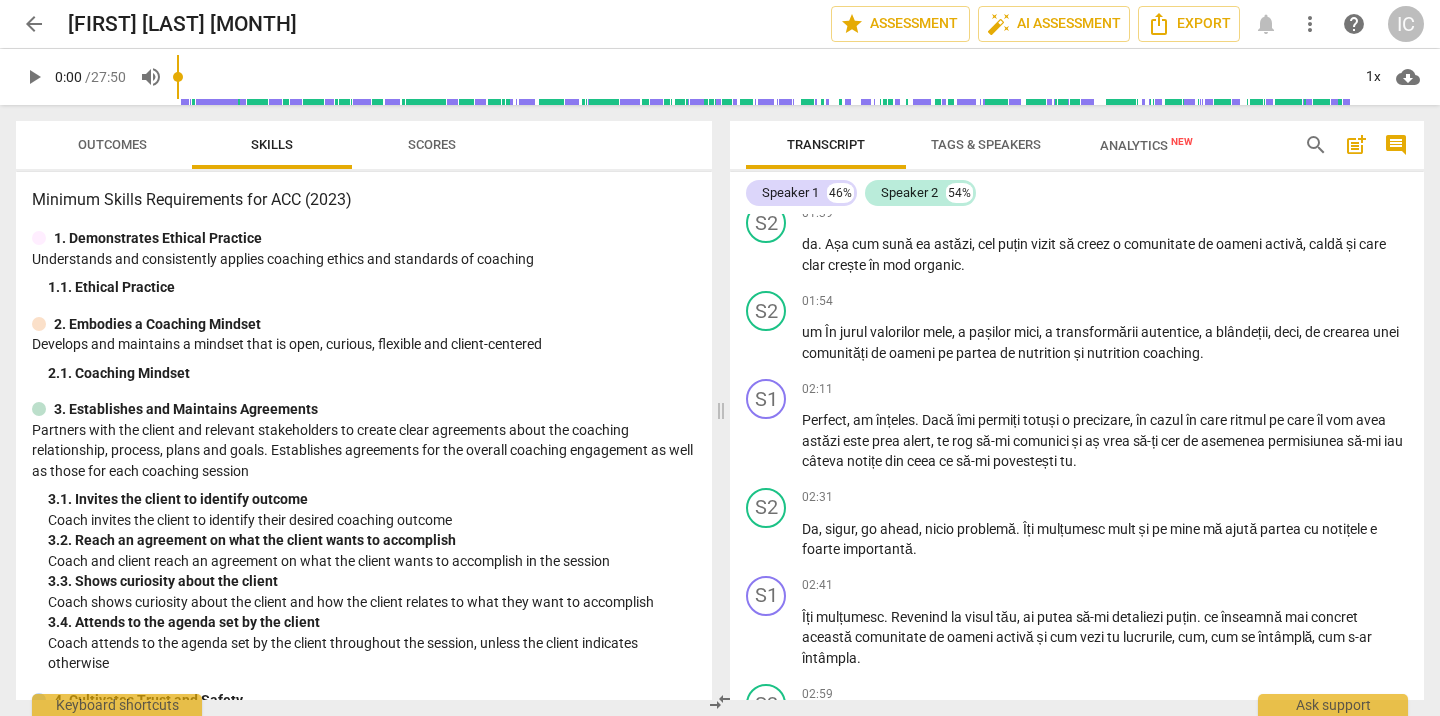 scroll, scrollTop: 1075, scrollLeft: 0, axis: vertical 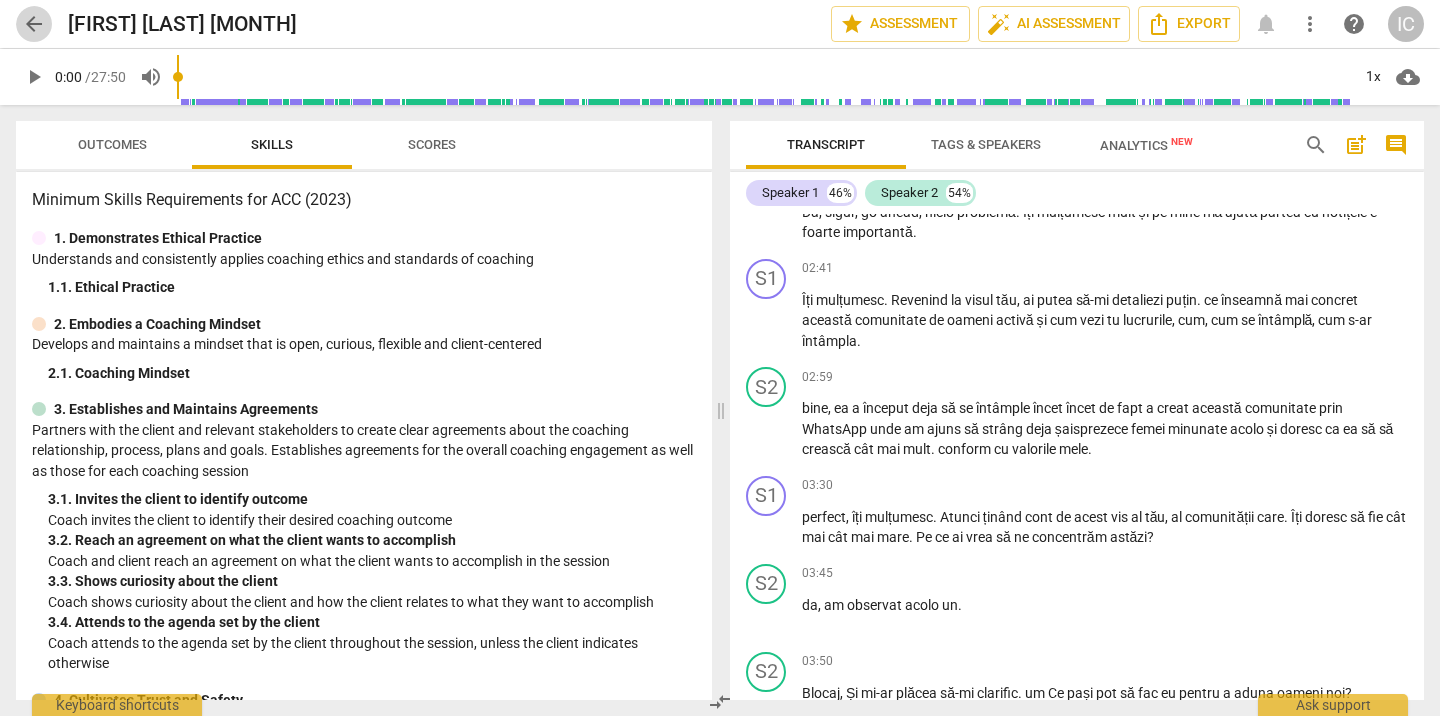 click on "arrow_back" at bounding box center (34, 24) 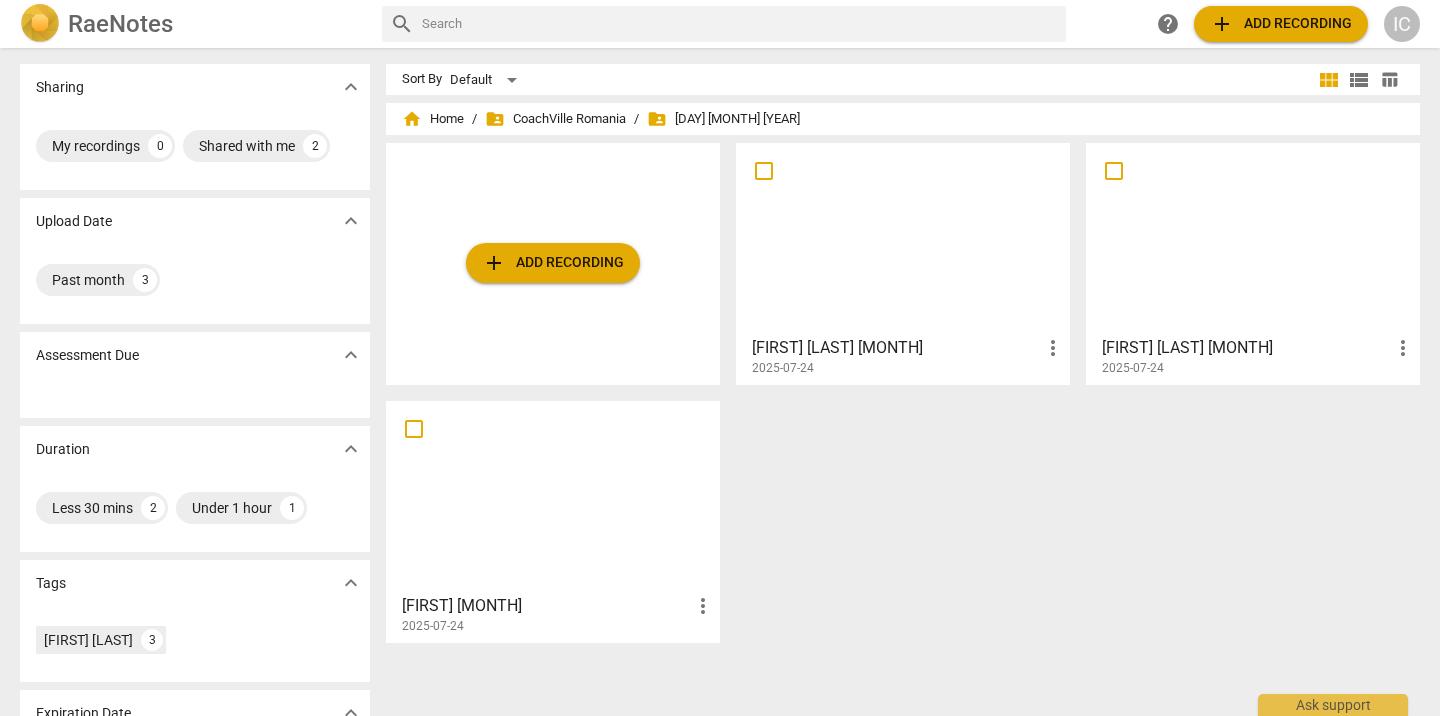 click at bounding box center (1253, 238) 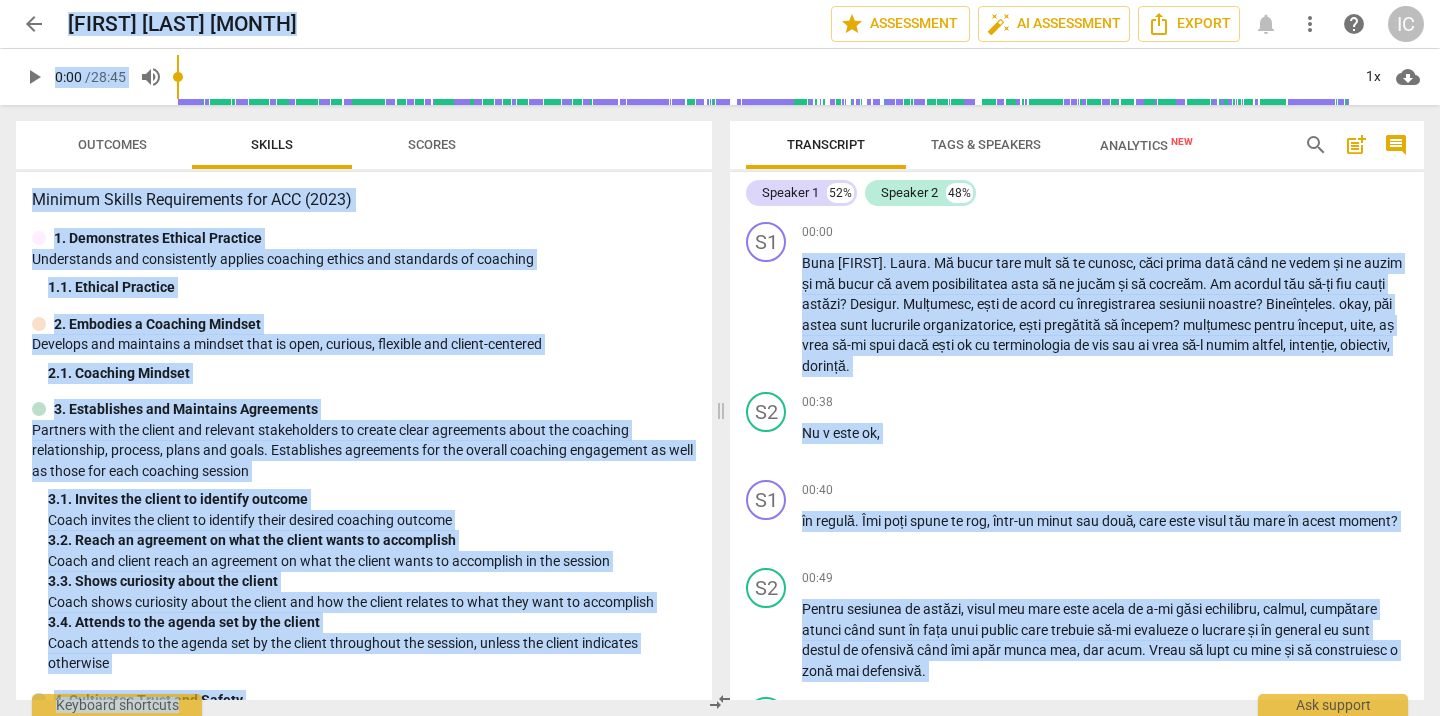 click on "Outcomes" at bounding box center (112, 144) 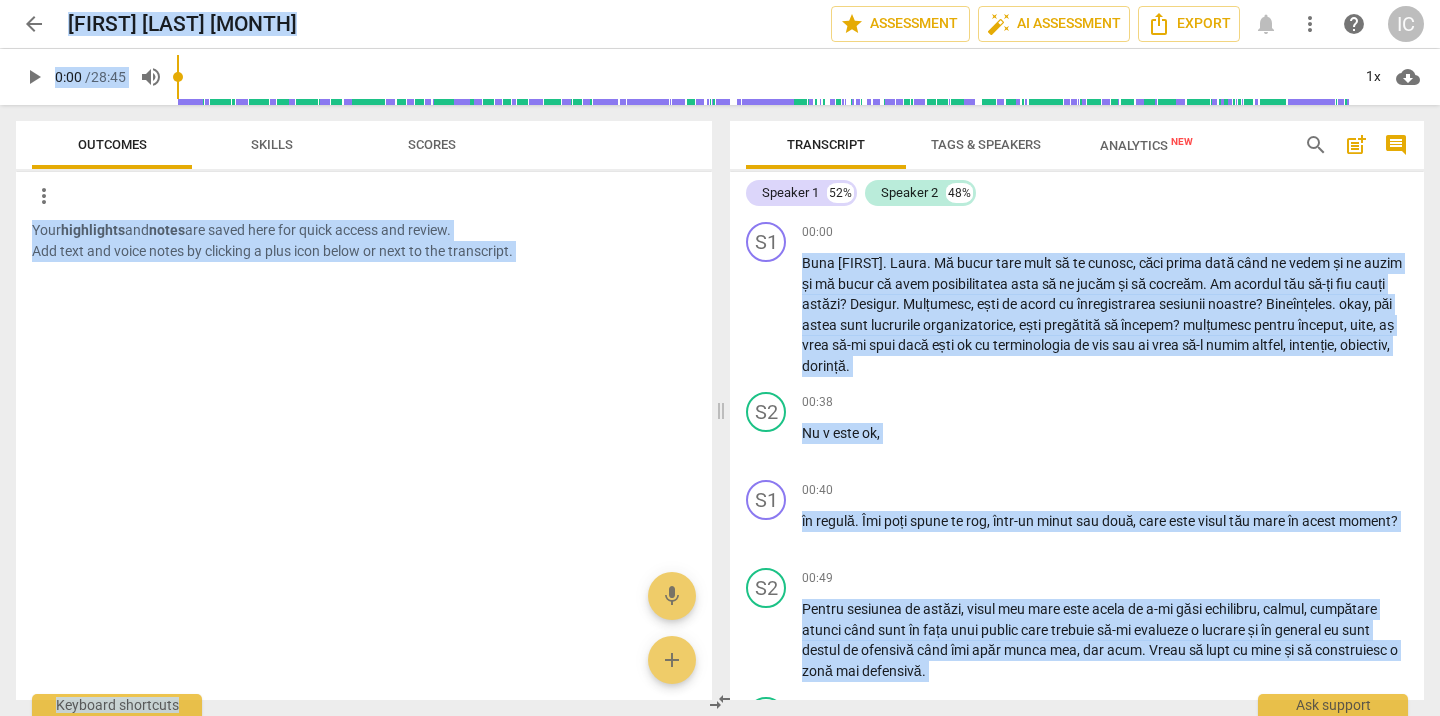 click on "Scores" at bounding box center (432, 144) 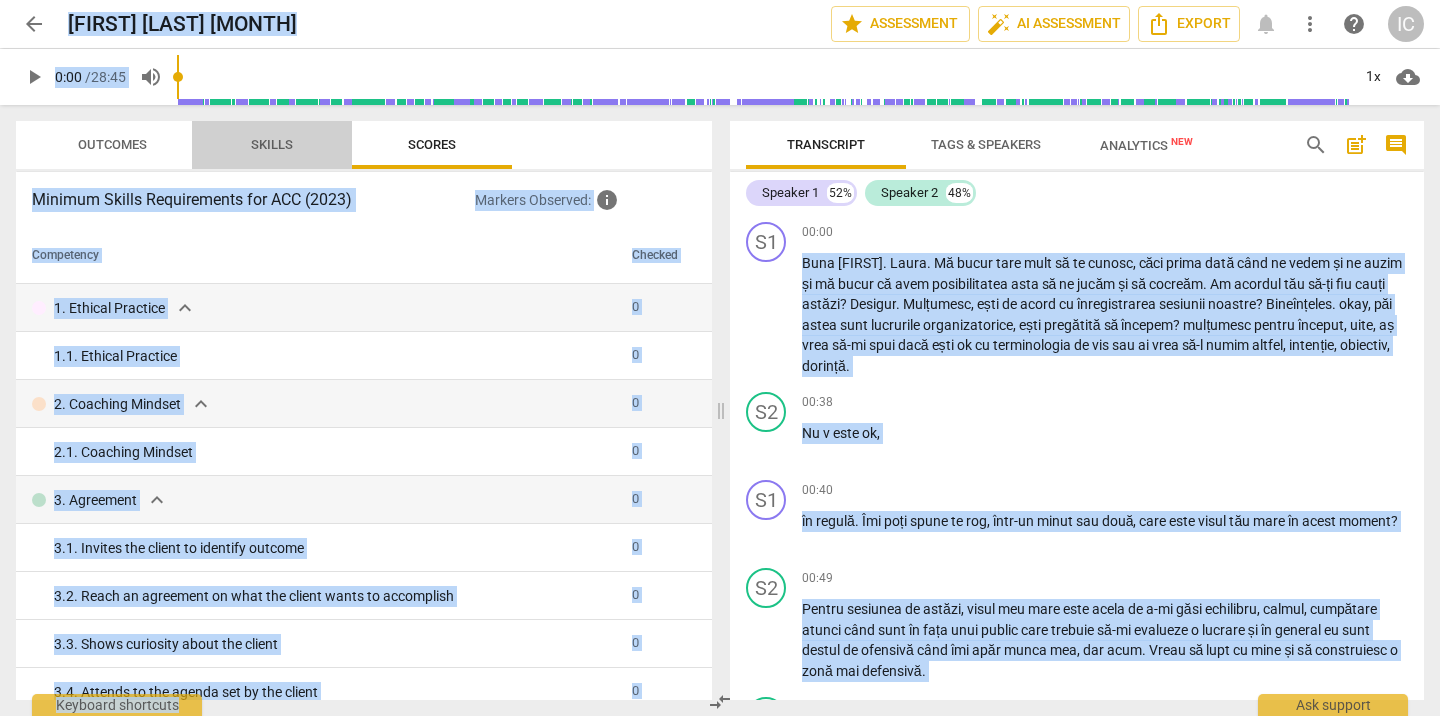 click on "Skills" at bounding box center (272, 144) 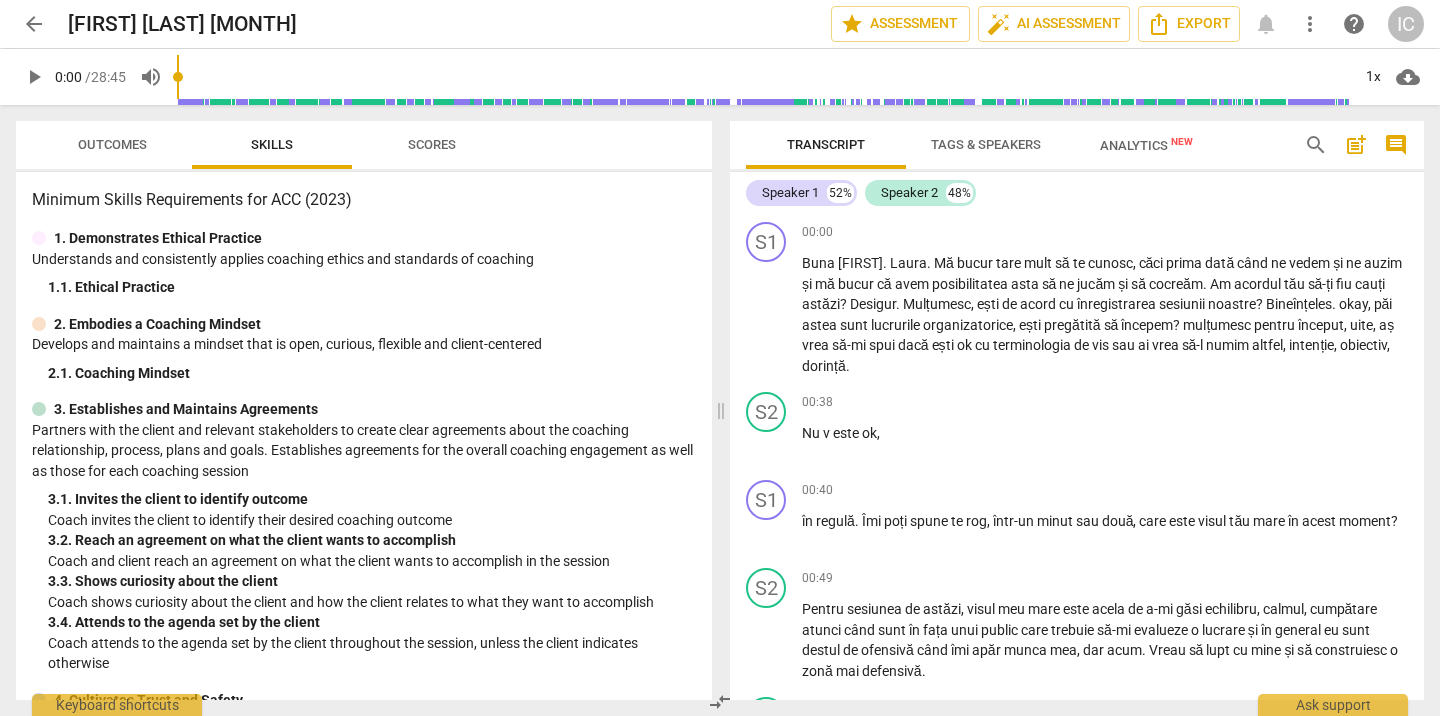 click on "arrow_back [FIRST] [LAST] [MONTH] edit star    Assessment   auto_fix_high    AI Assessment    Export notifications more_vert help IC" at bounding box center [720, 24] 